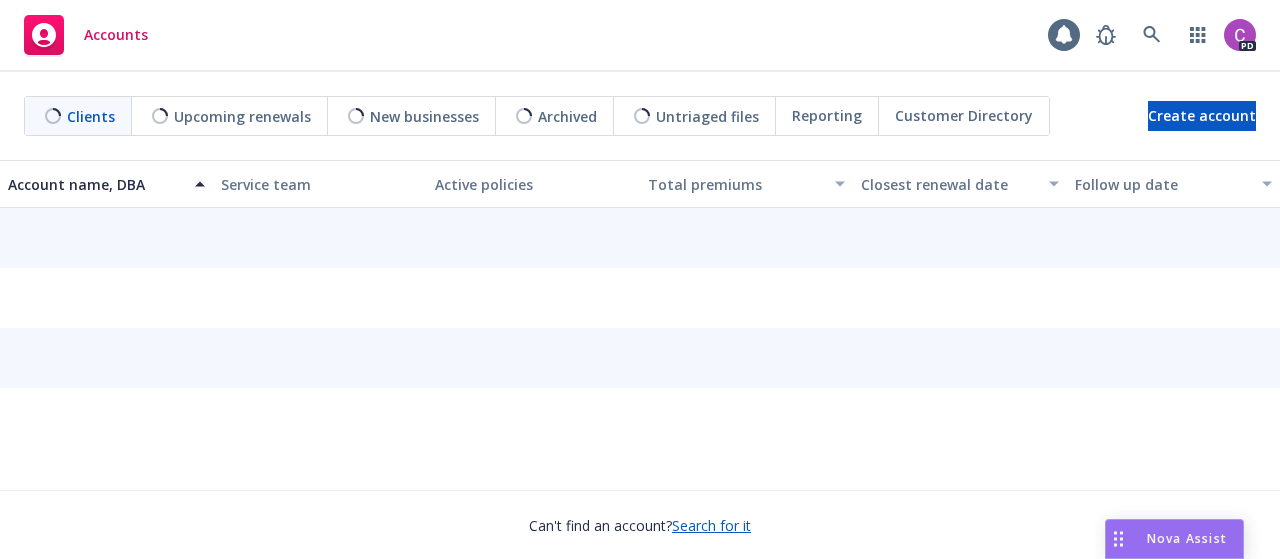 scroll, scrollTop: 0, scrollLeft: 0, axis: both 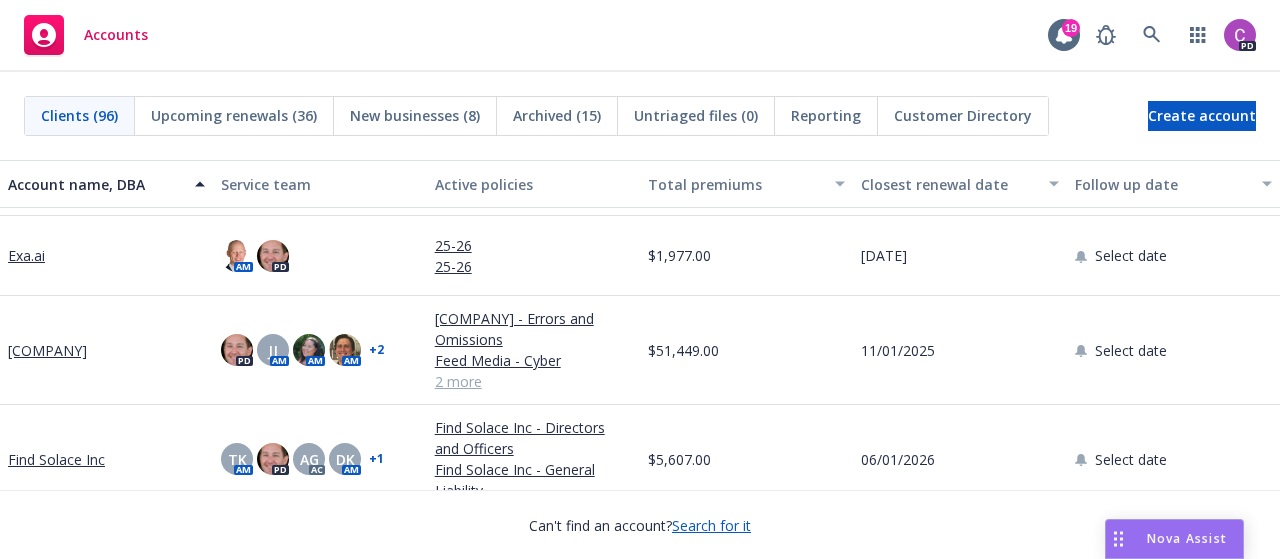 click on "Find Solace Inc" at bounding box center [56, 459] 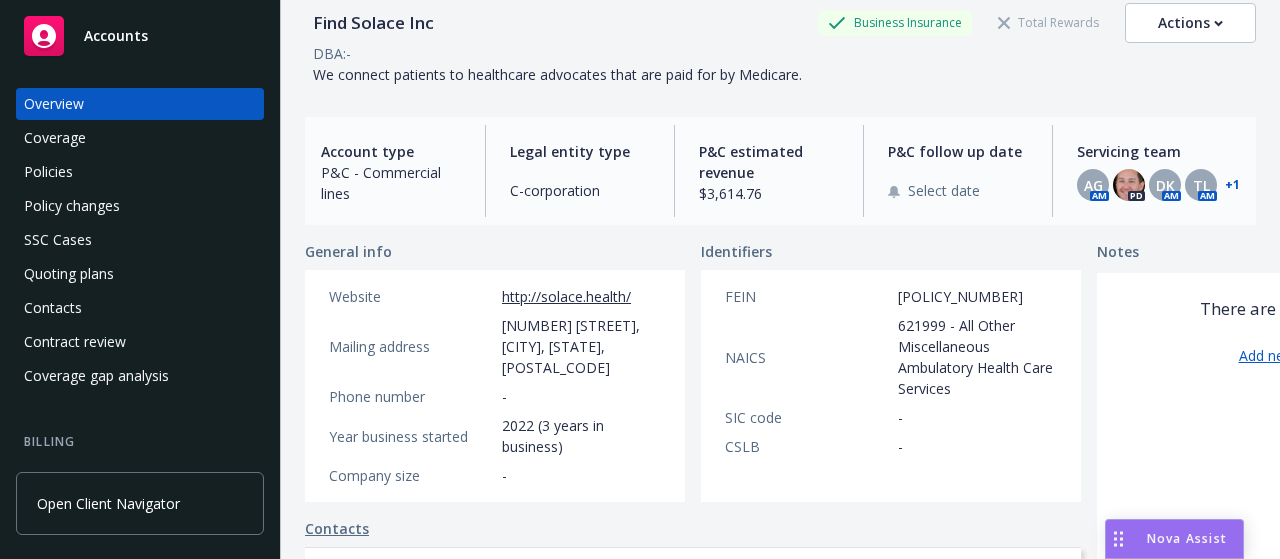 scroll, scrollTop: 95, scrollLeft: 0, axis: vertical 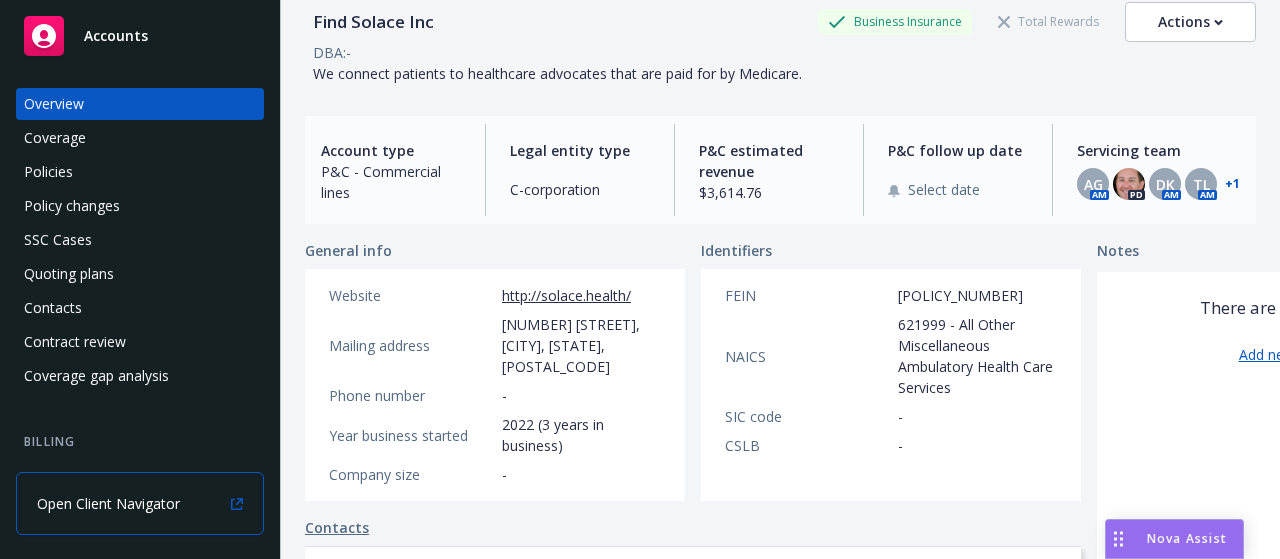 click on "Open Client Navigator" at bounding box center (108, 503) 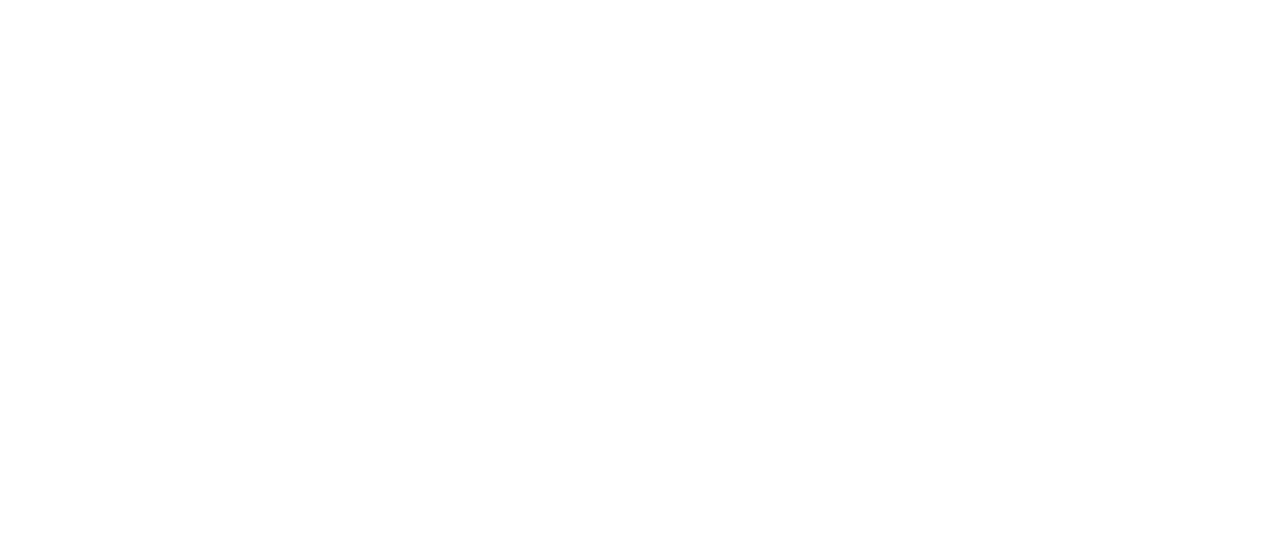 scroll, scrollTop: 0, scrollLeft: 0, axis: both 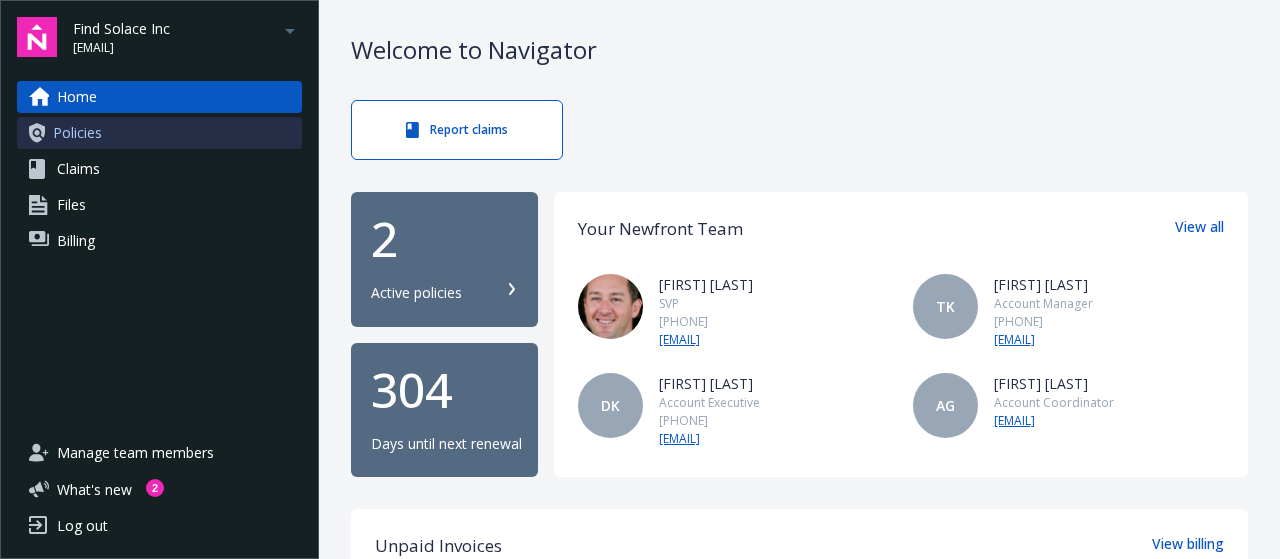 click on "Policies" at bounding box center (159, 133) 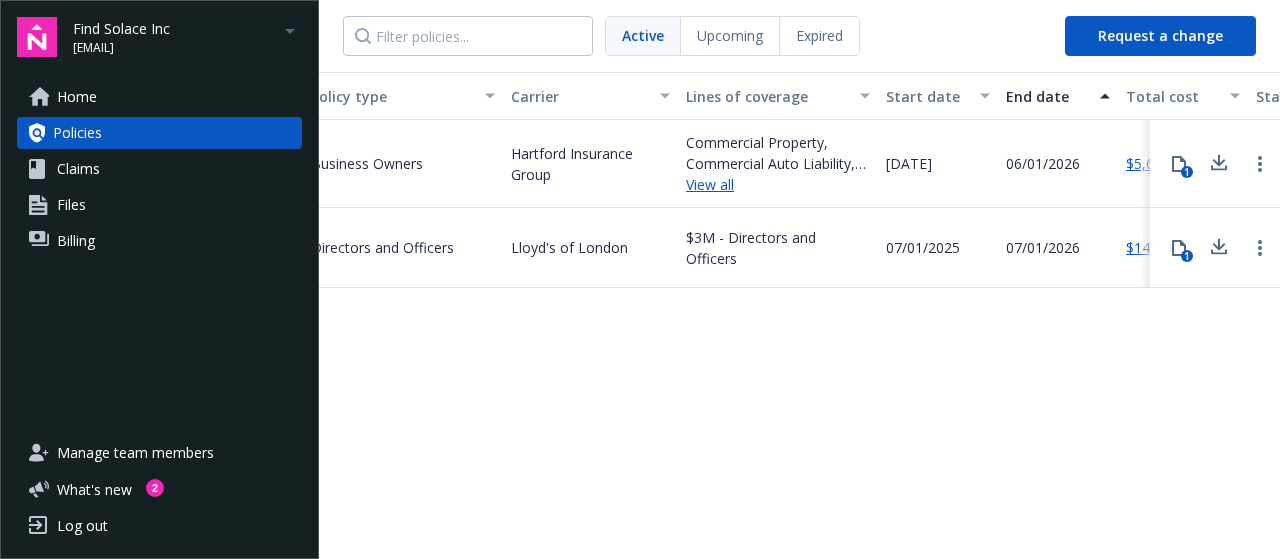 scroll, scrollTop: 0, scrollLeft: 0, axis: both 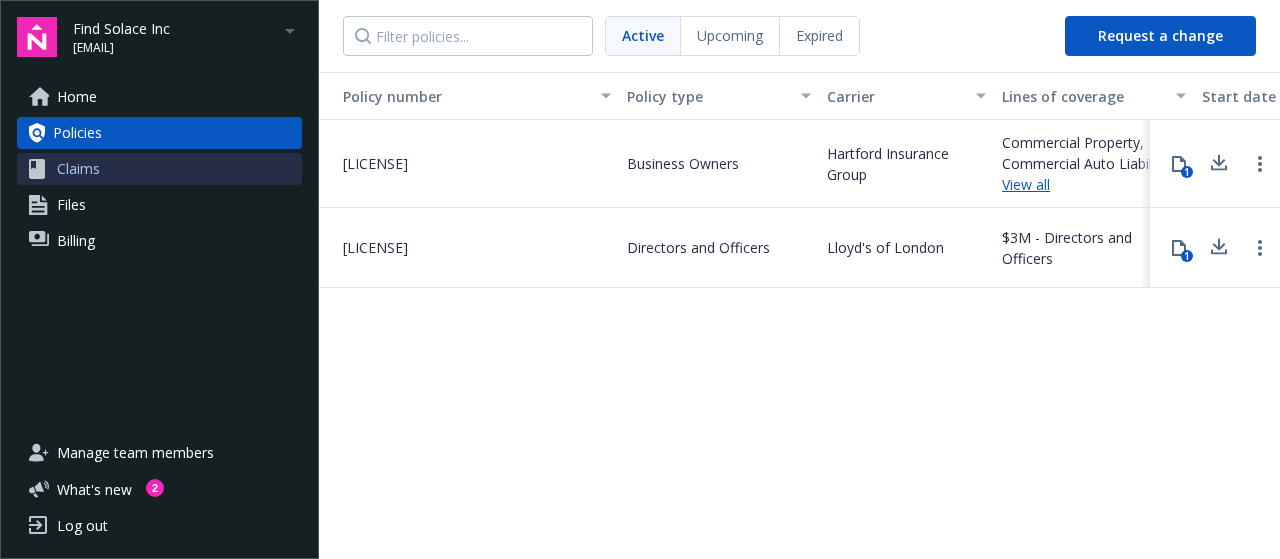 click on "Claims" at bounding box center [159, 169] 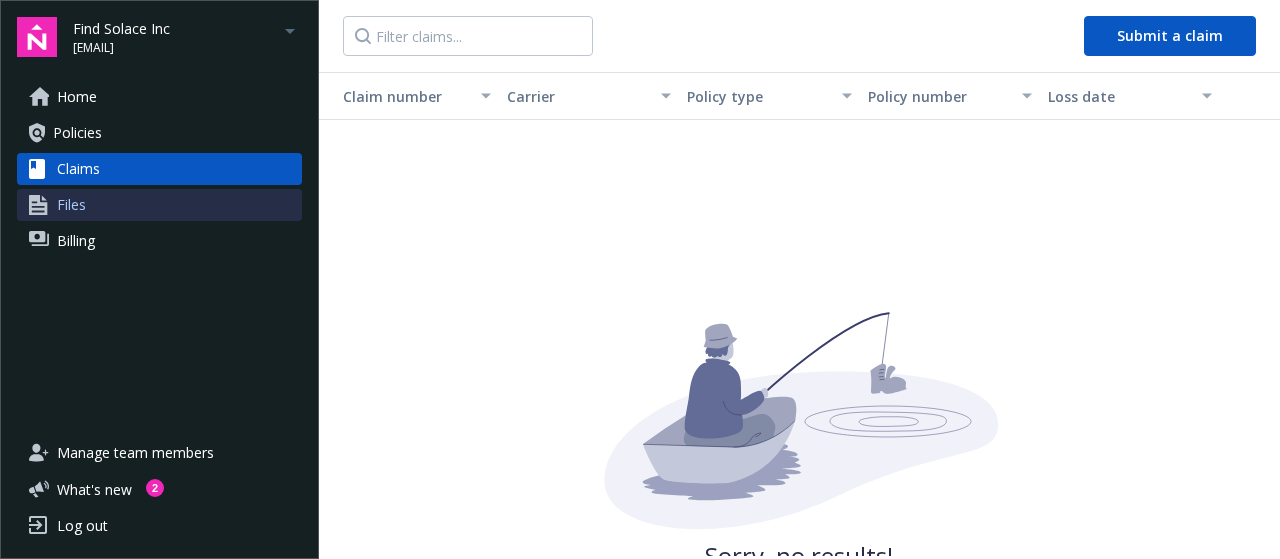 click on "Files" at bounding box center [159, 205] 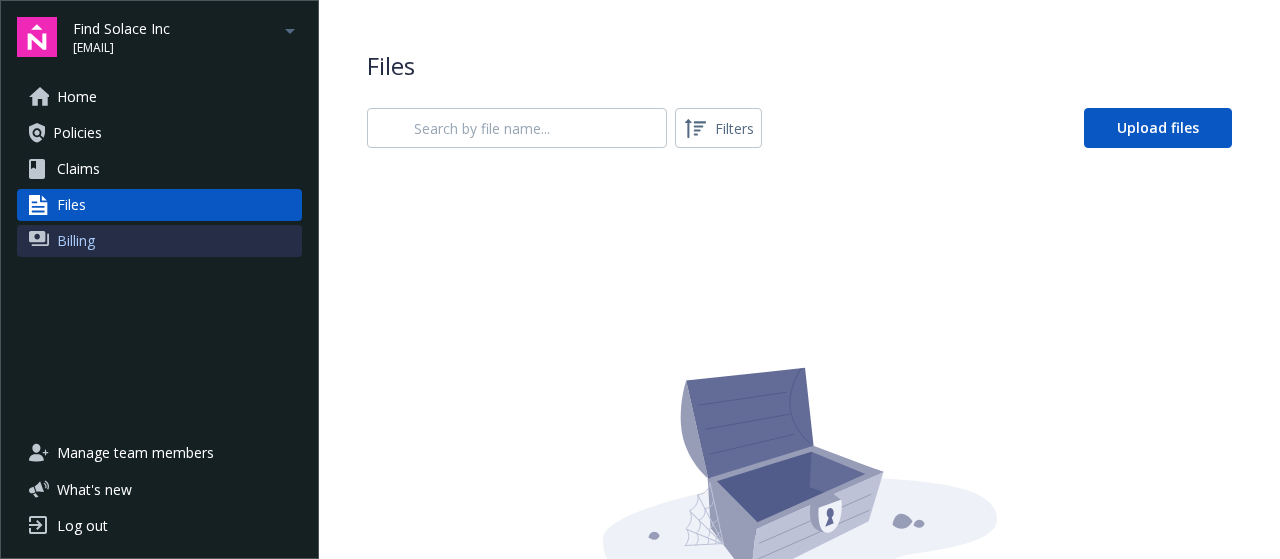click on "Billing" at bounding box center (159, 241) 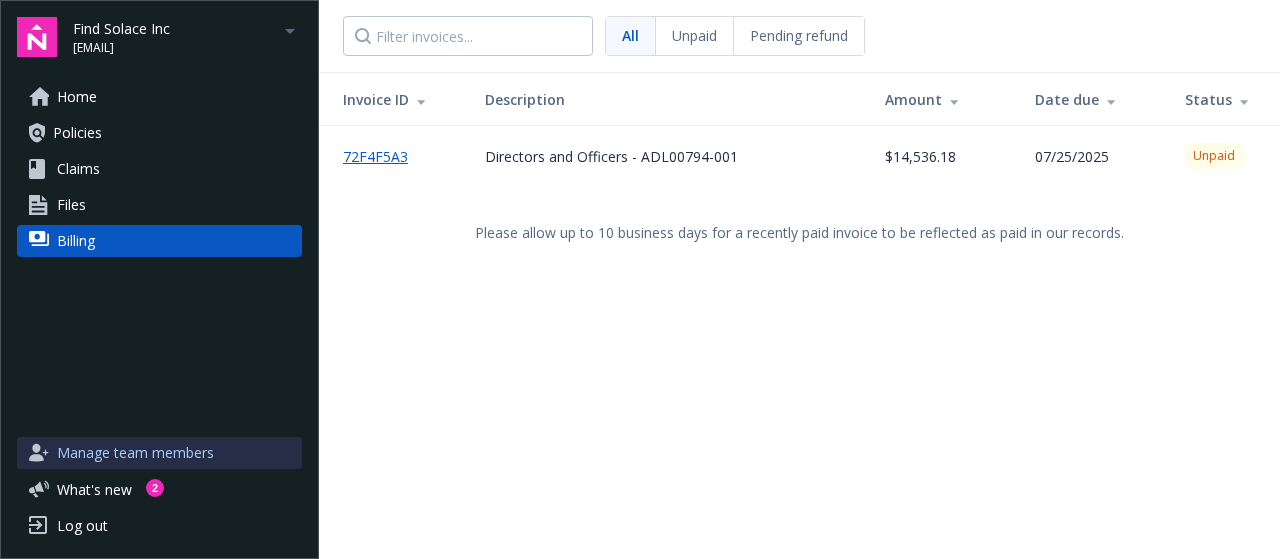 click on "Manage team members" at bounding box center (135, 453) 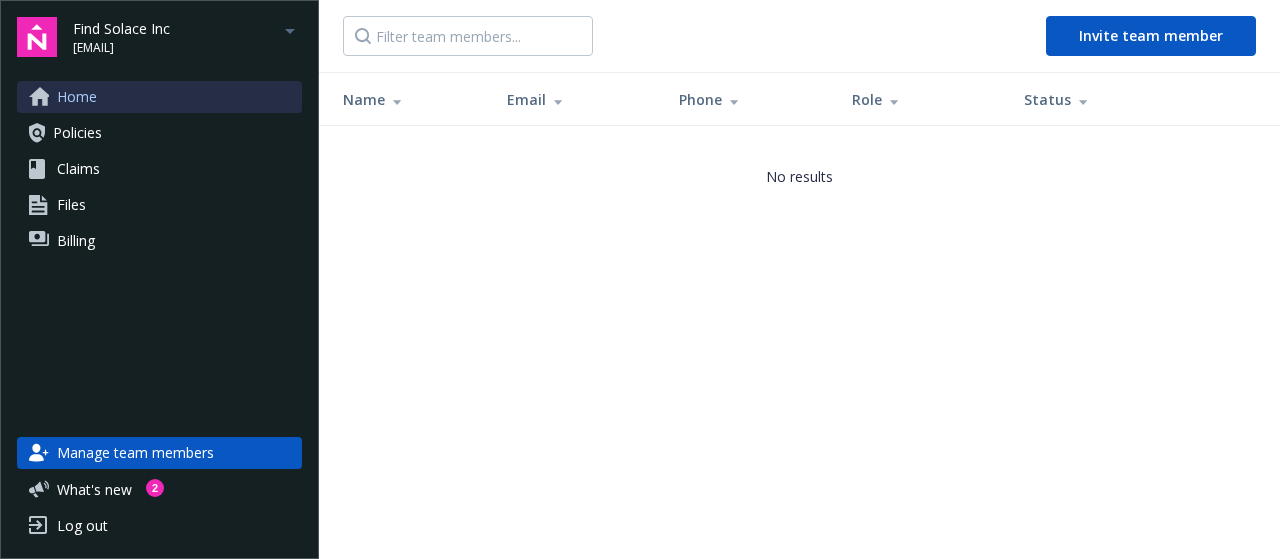 click on "Home" at bounding box center (159, 97) 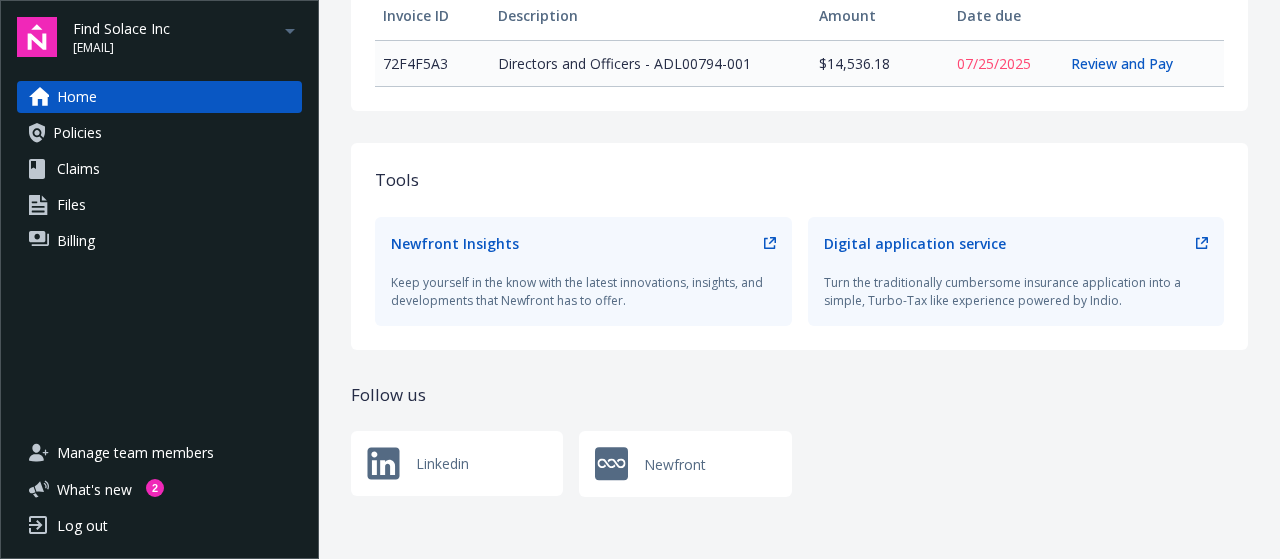 scroll, scrollTop: 0, scrollLeft: 0, axis: both 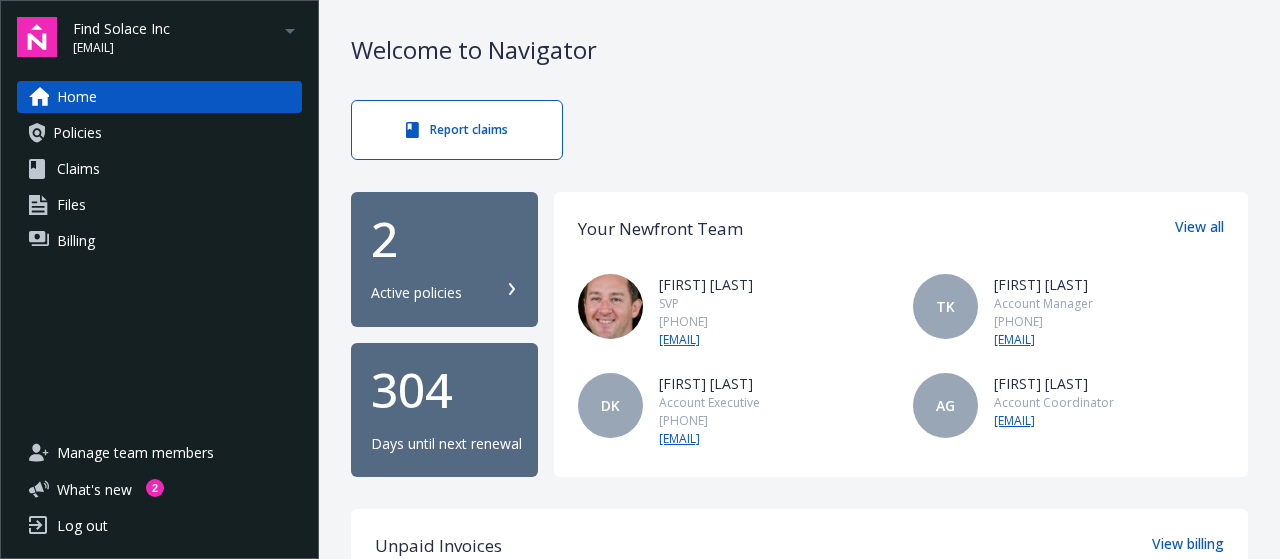 drag, startPoint x: 738, startPoint y: 318, endPoint x: 654, endPoint y: 316, distance: 84.0238 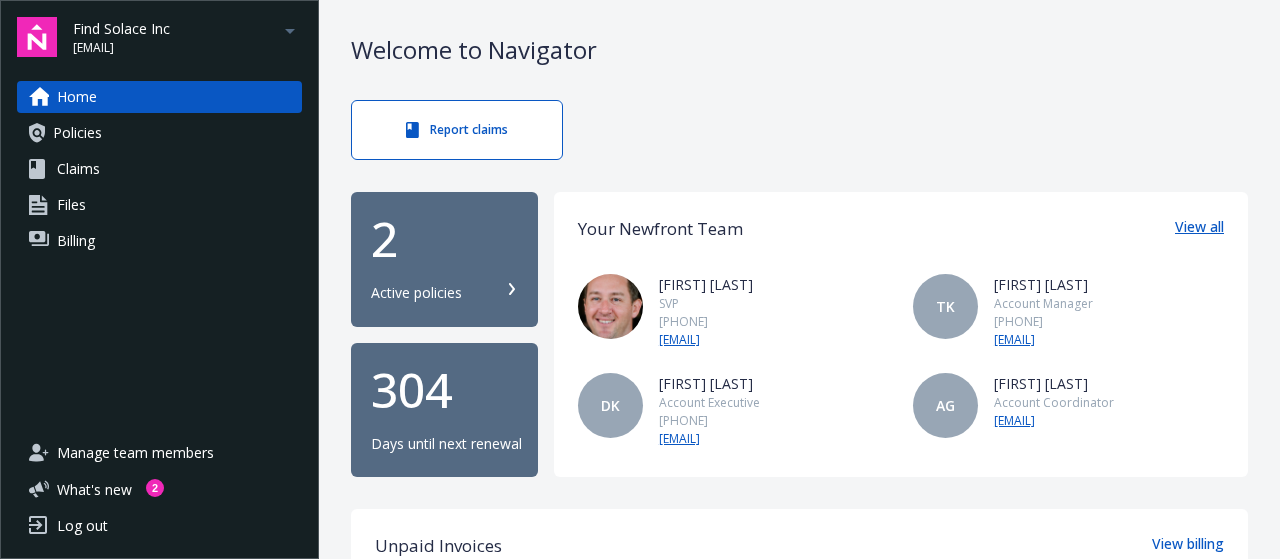 click on "View all" at bounding box center [1199, 229] 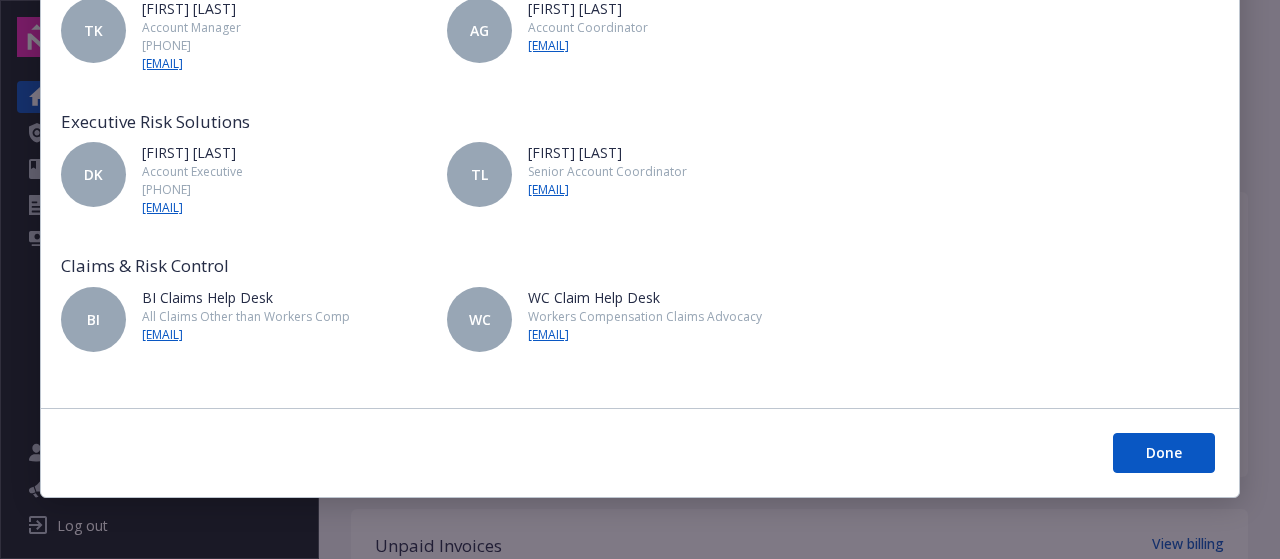 scroll, scrollTop: 0, scrollLeft: 0, axis: both 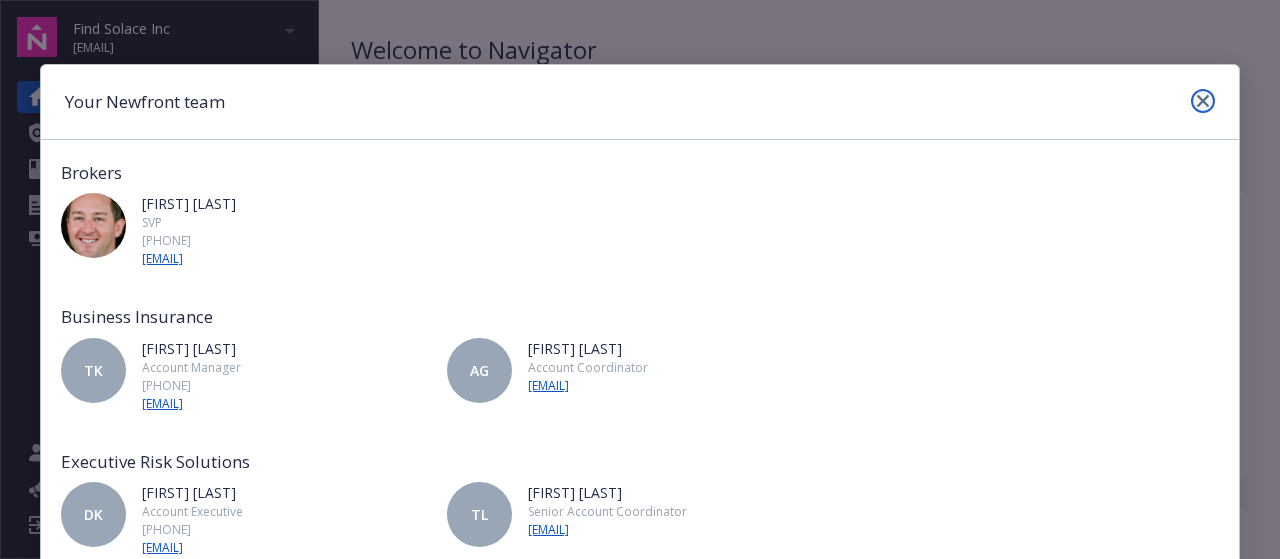 click 